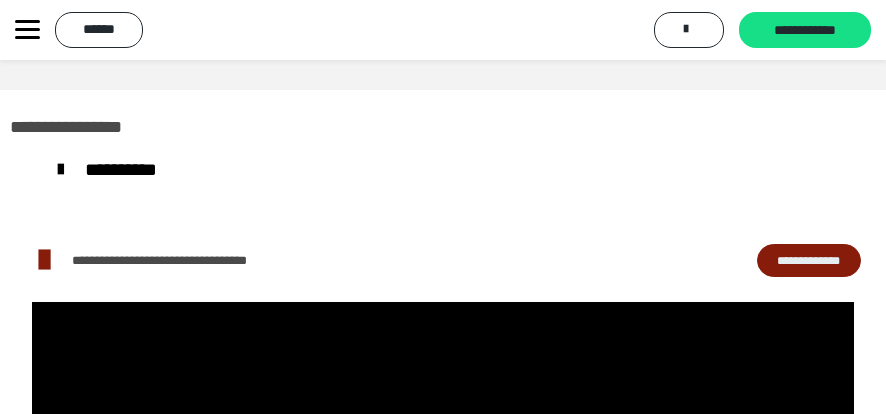 scroll, scrollTop: 1018, scrollLeft: 0, axis: vertical 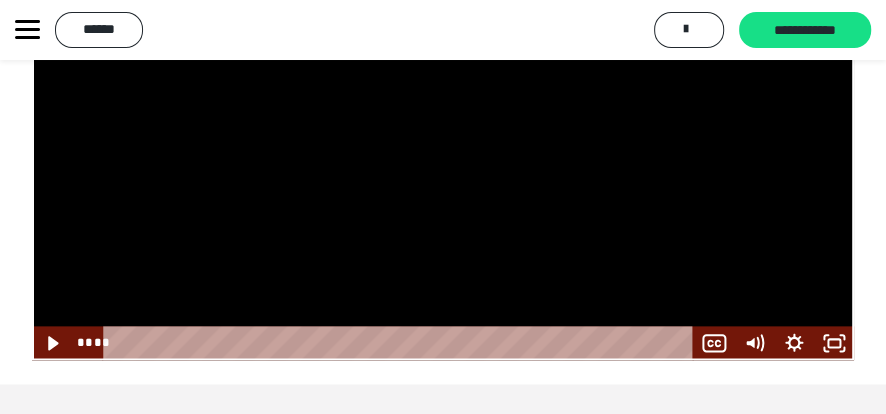 click at bounding box center (443, 162) 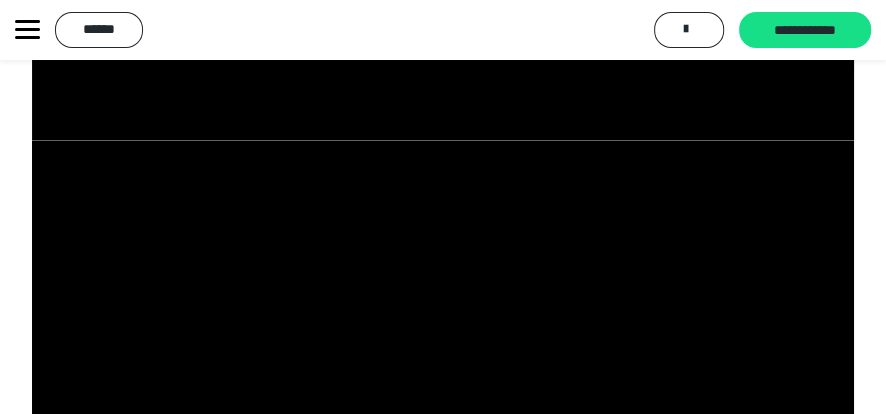 scroll, scrollTop: 1018, scrollLeft: 0, axis: vertical 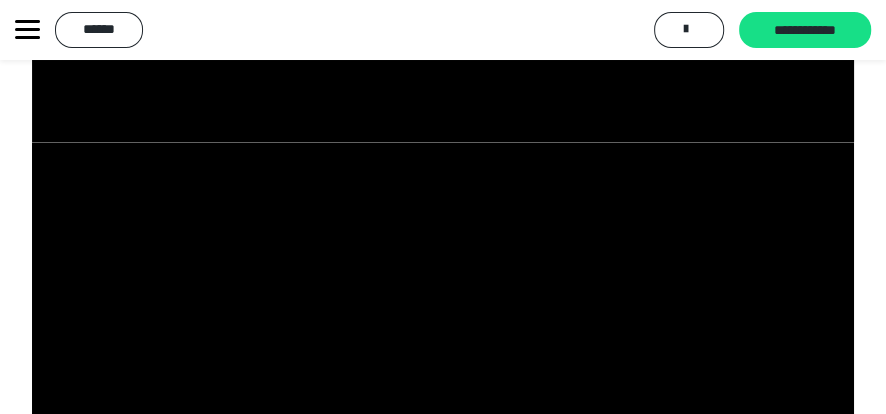 click at bounding box center (443, 340) 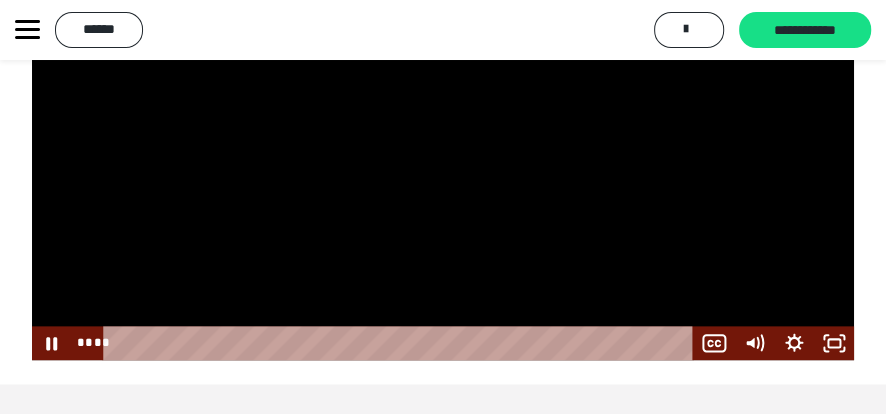 scroll, scrollTop: 1018, scrollLeft: 0, axis: vertical 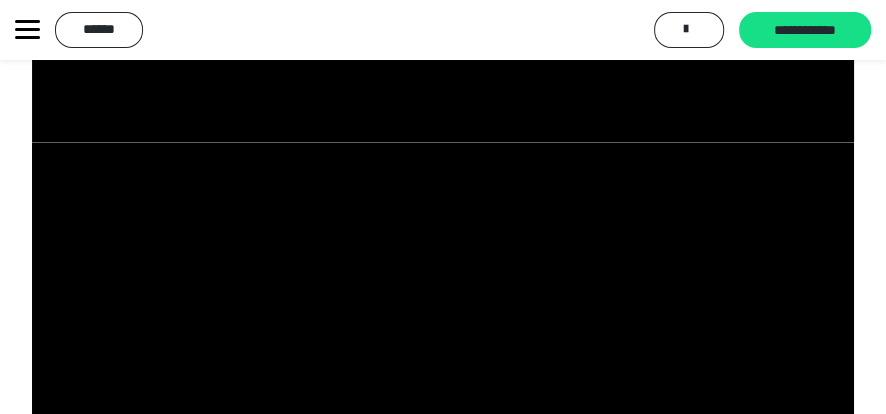 click at bounding box center (443, 340) 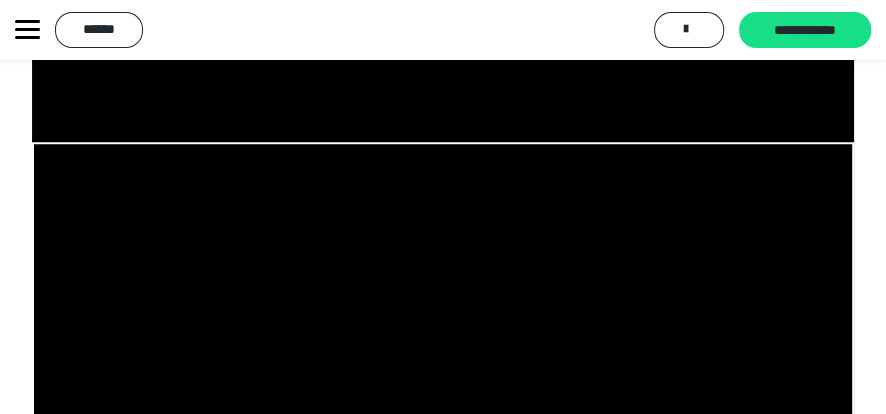 click at bounding box center [443, 340] 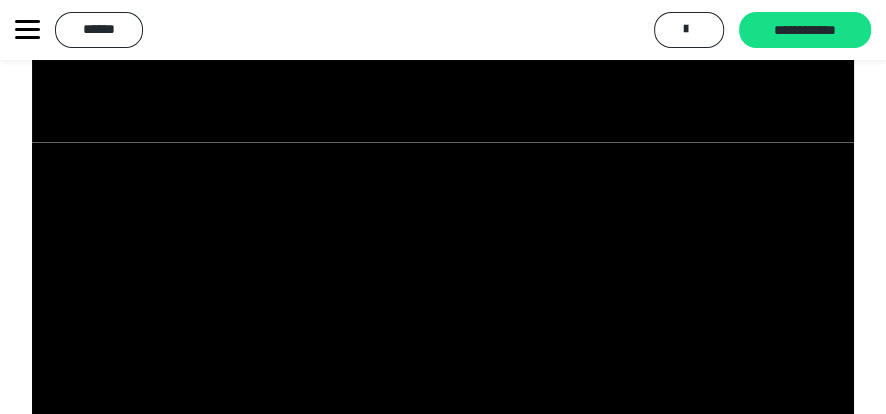 click at bounding box center [443, 340] 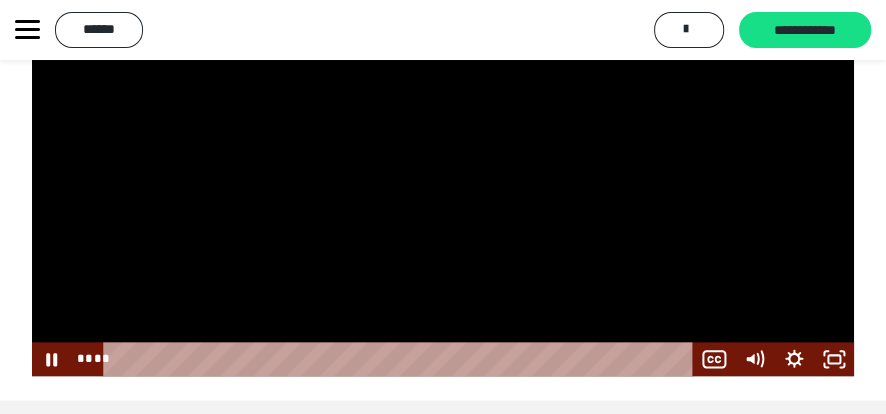 scroll, scrollTop: 1196, scrollLeft: 0, axis: vertical 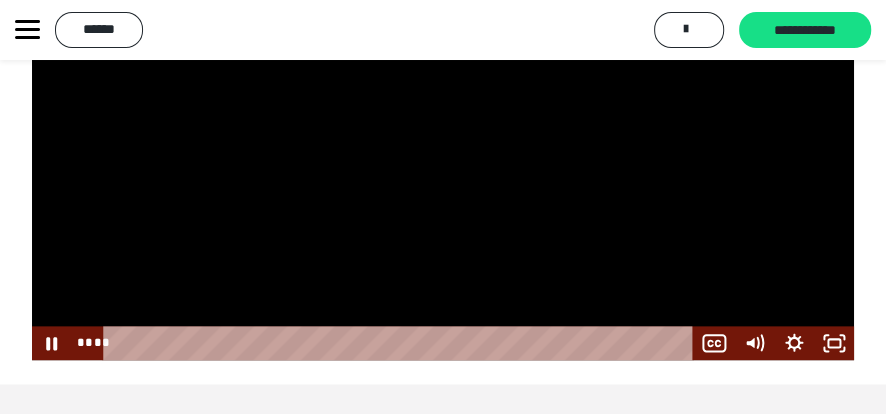 click at bounding box center [443, 162] 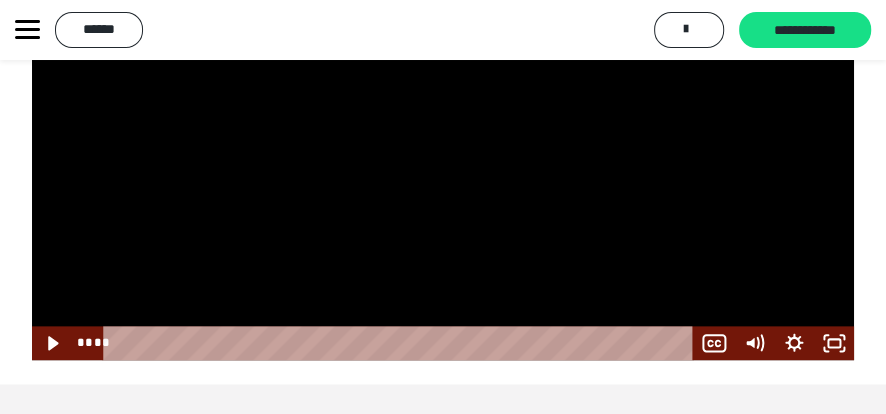 click at bounding box center (443, 162) 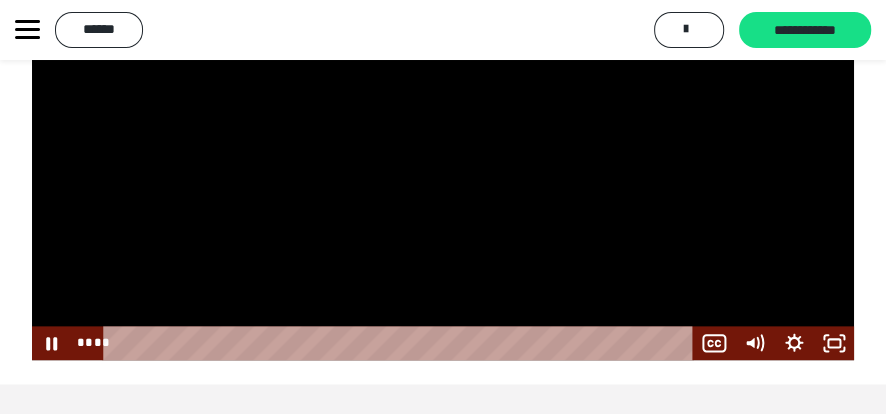 click at bounding box center (443, 162) 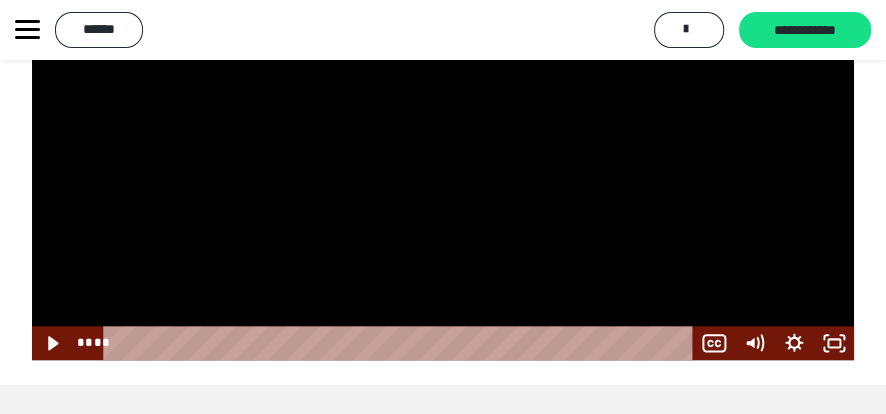 click at bounding box center [443, 162] 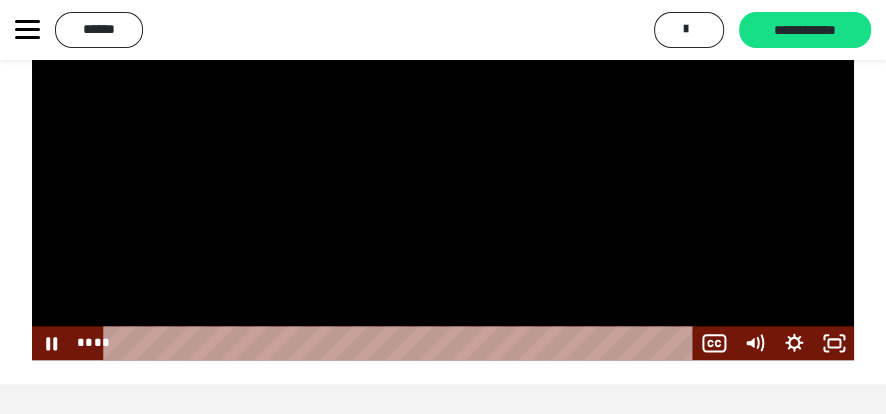 click at bounding box center [443, 162] 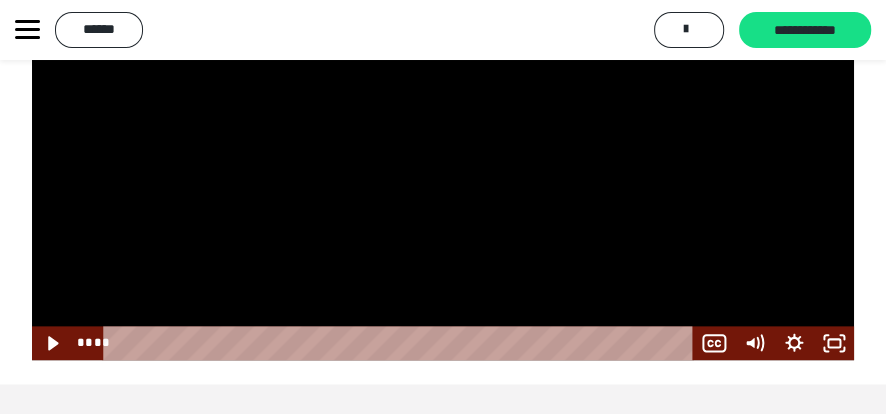 click at bounding box center [443, 162] 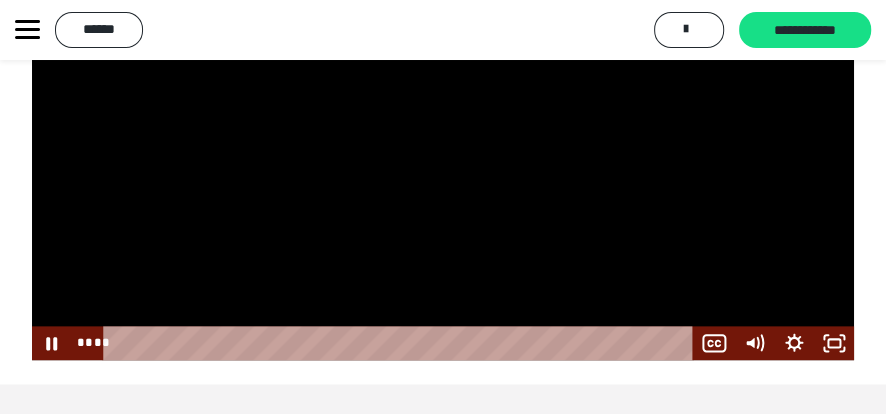 click at bounding box center [443, 162] 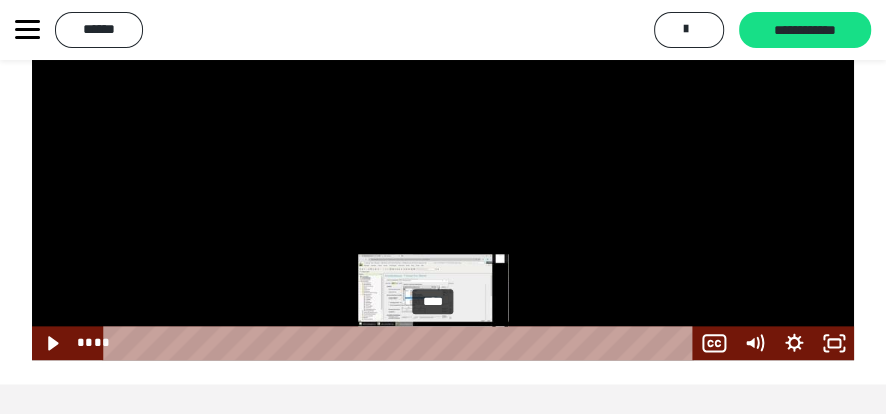 click on "****" at bounding box center [401, 343] 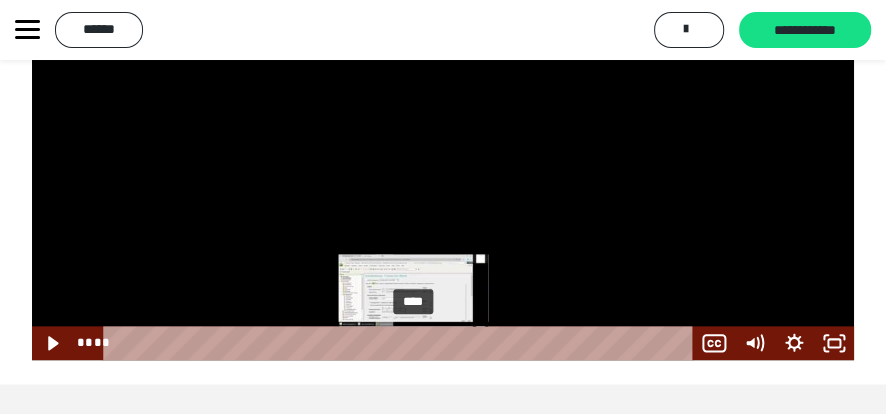 click on "****" at bounding box center [401, 343] 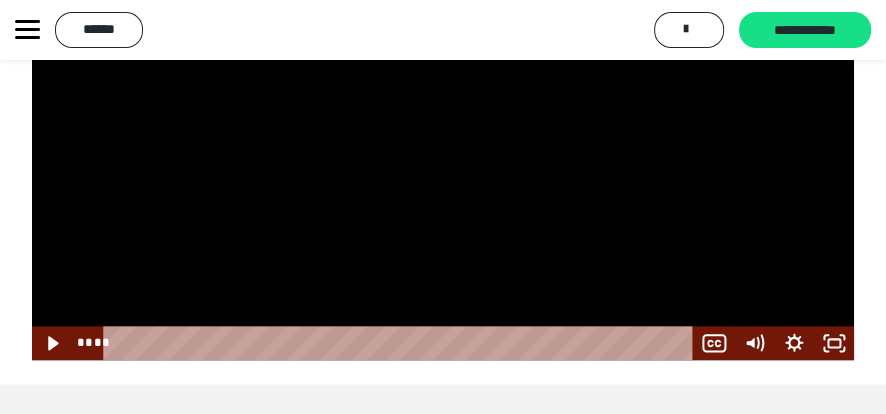 click at bounding box center [443, 162] 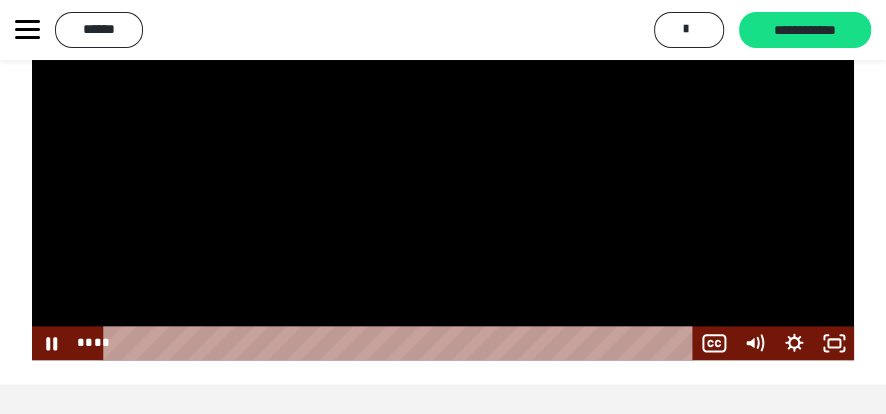click at bounding box center [443, 162] 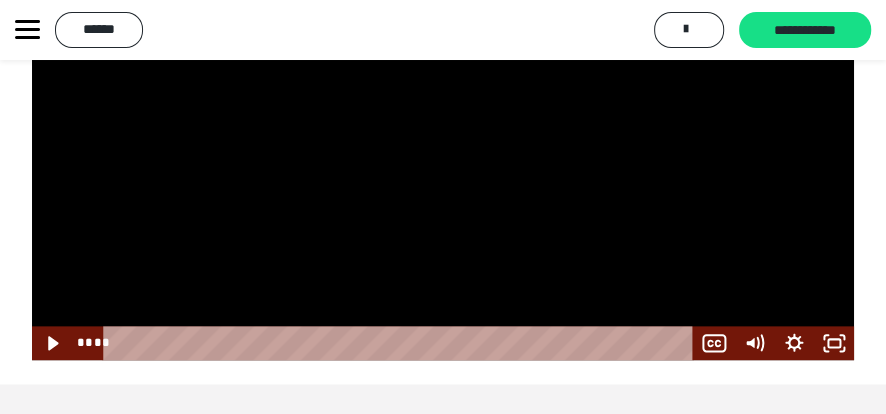 click at bounding box center [443, 162] 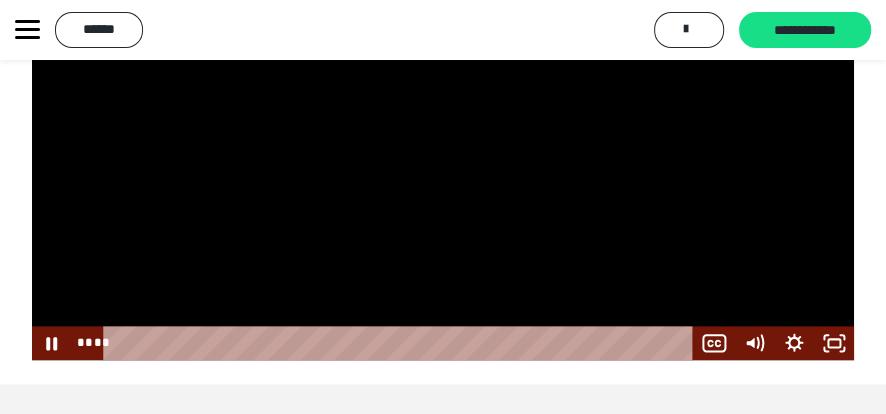 click at bounding box center (443, 162) 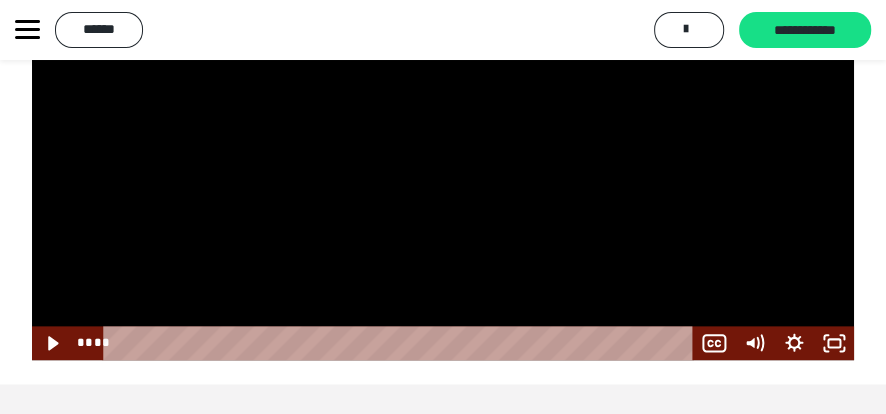 click at bounding box center (443, 162) 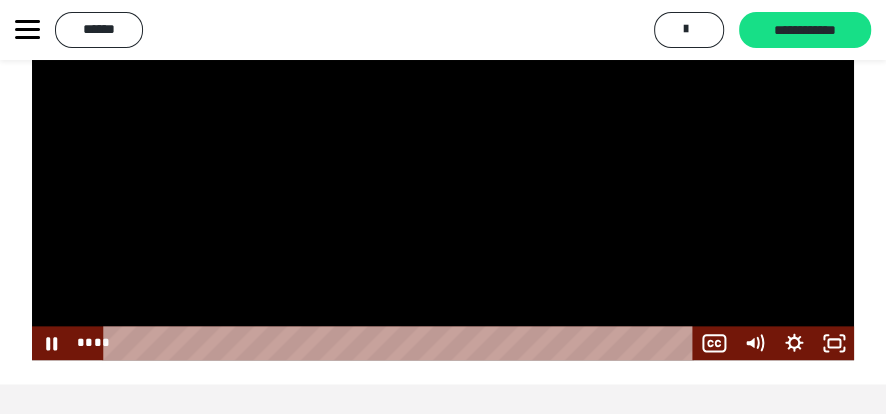 click at bounding box center (443, 162) 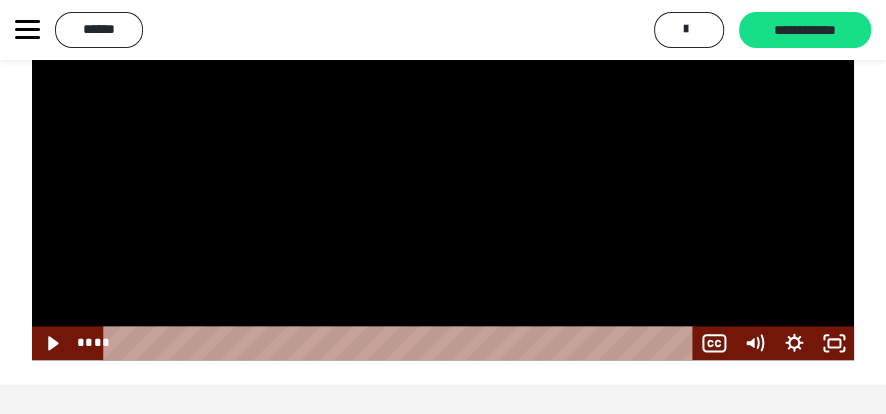click at bounding box center [443, 162] 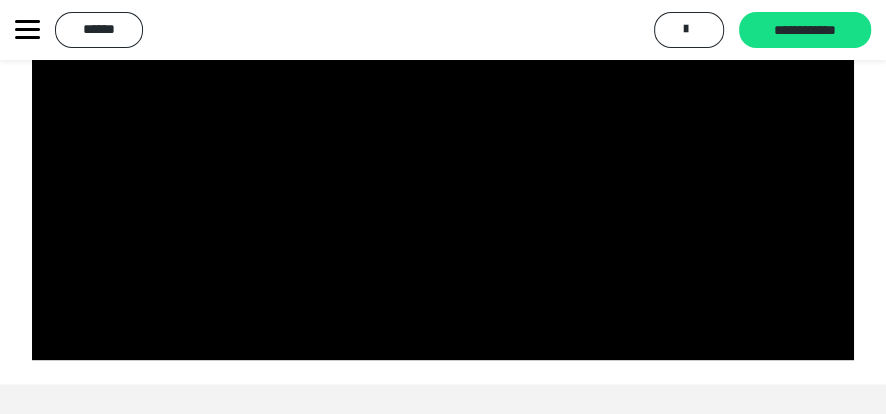 click at bounding box center (443, 162) 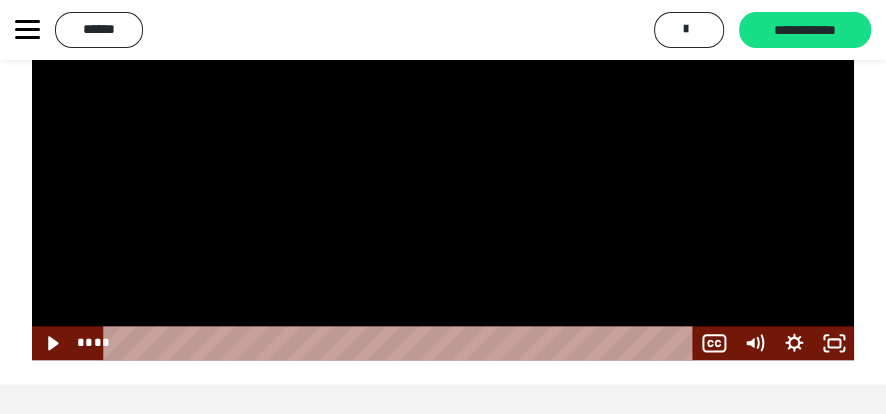 click at bounding box center (443, 162) 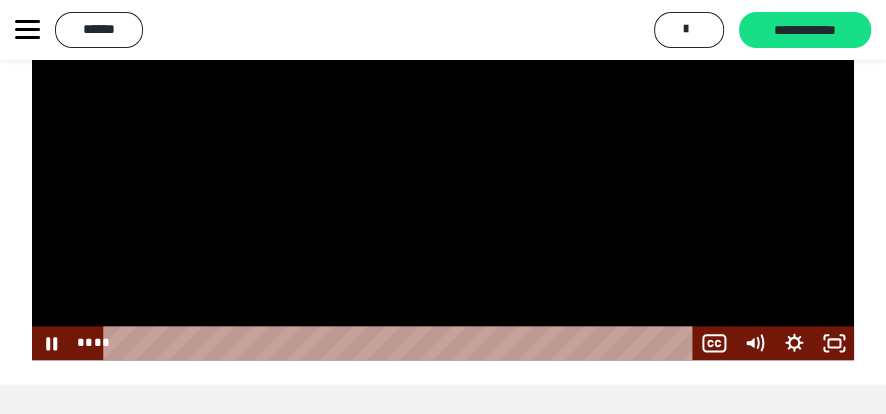 click at bounding box center [443, 162] 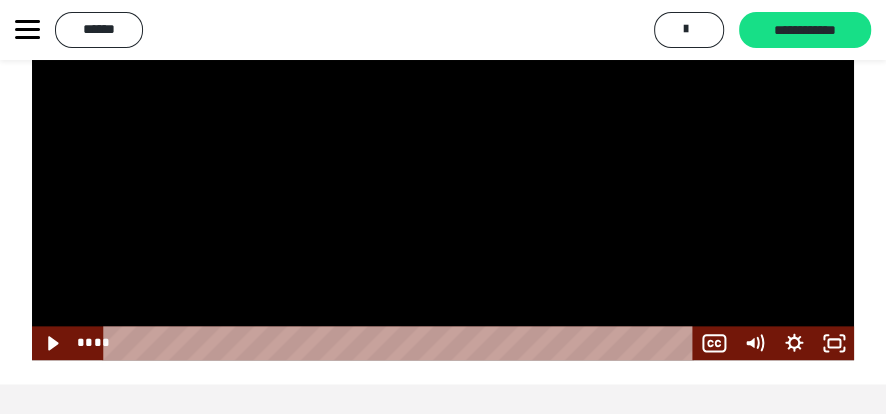 click at bounding box center (443, 162) 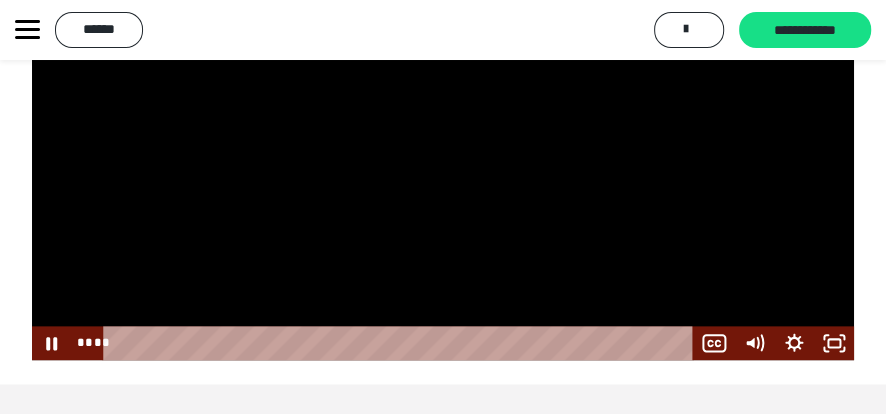 click at bounding box center (443, 162) 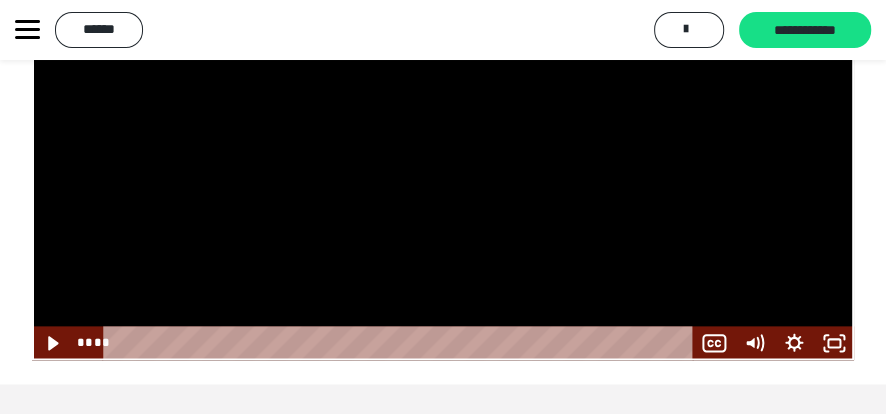 click at bounding box center (443, 162) 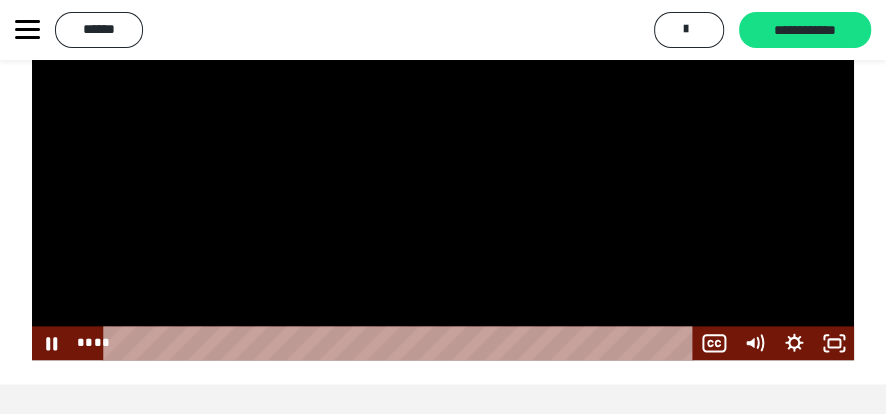 click at bounding box center [443, 162] 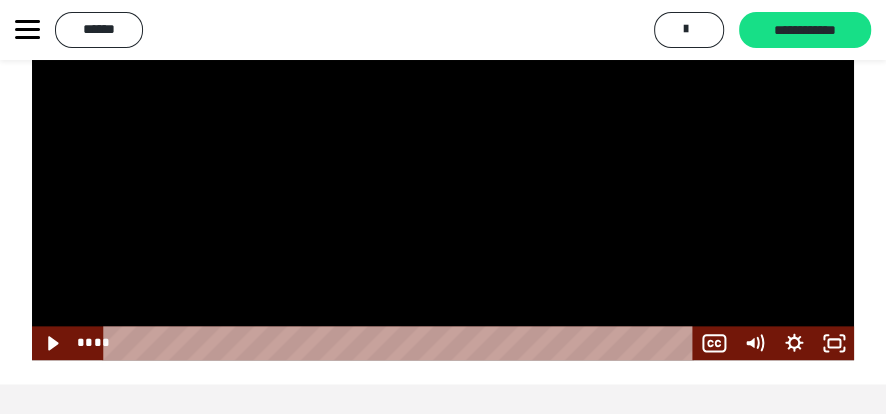 click at bounding box center (443, 162) 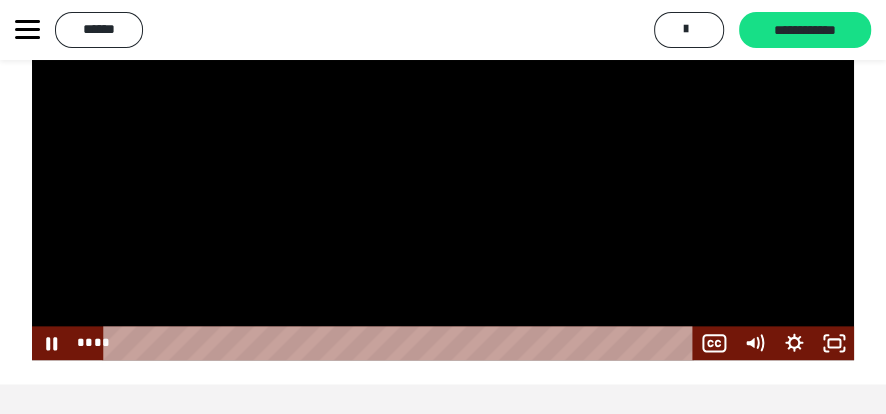 click at bounding box center (443, 162) 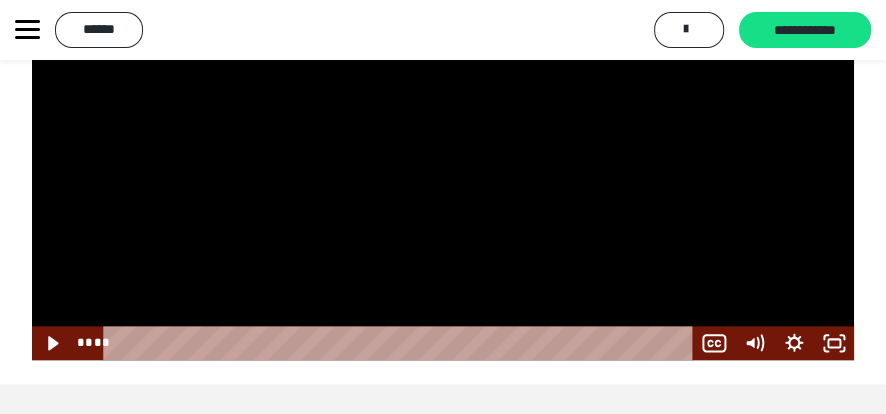click at bounding box center (443, 162) 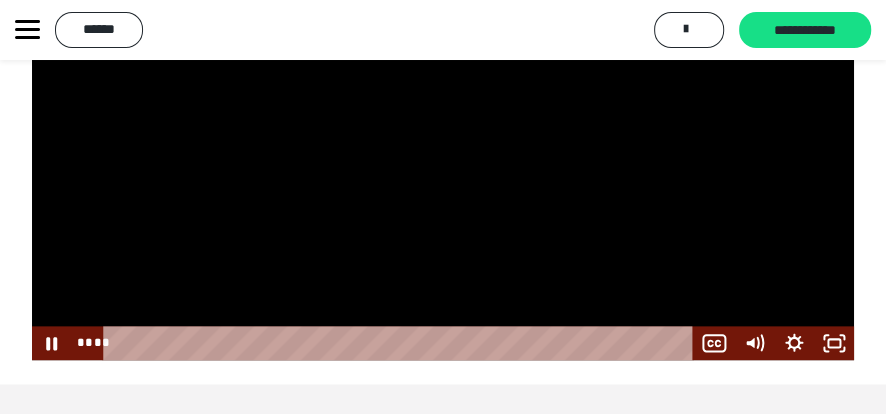 click at bounding box center (443, 162) 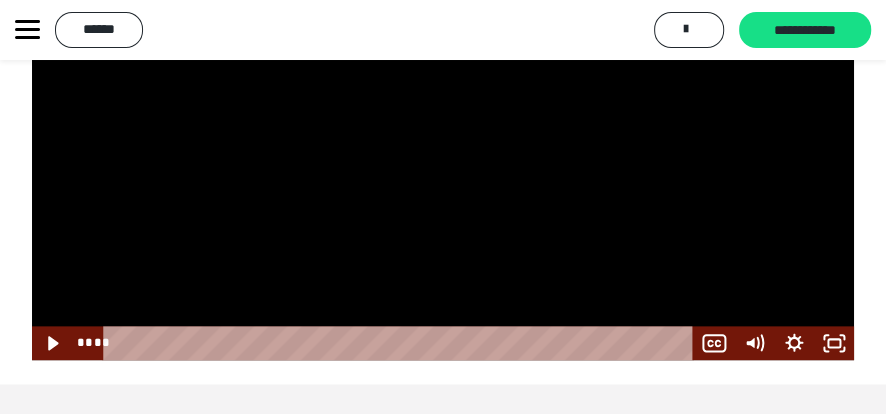 click at bounding box center [443, 162] 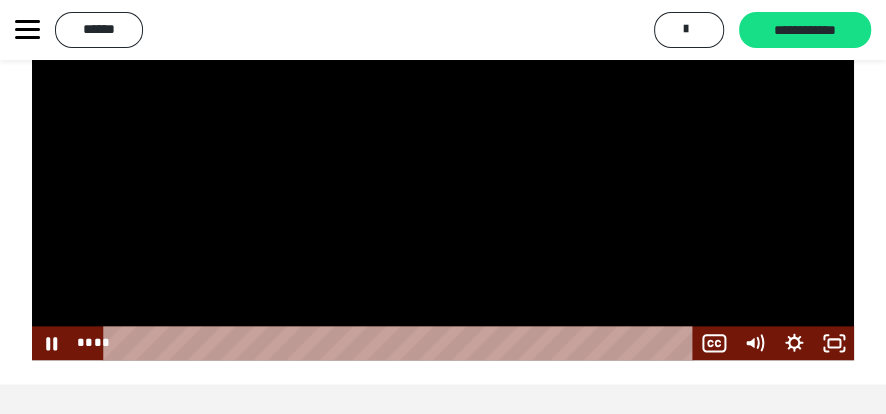 click at bounding box center [443, 162] 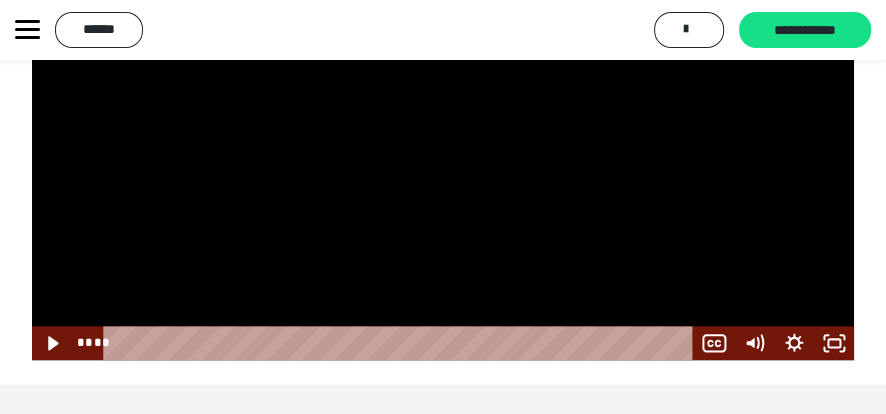 click at bounding box center [443, 162] 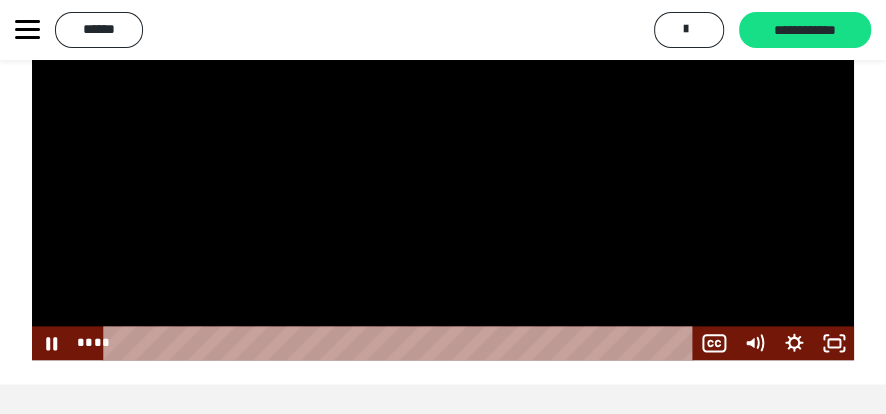 click at bounding box center [443, 162] 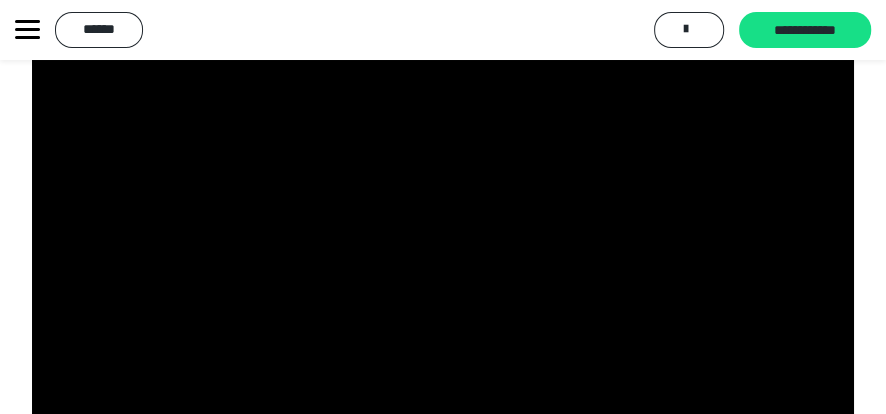 scroll, scrollTop: 307, scrollLeft: 0, axis: vertical 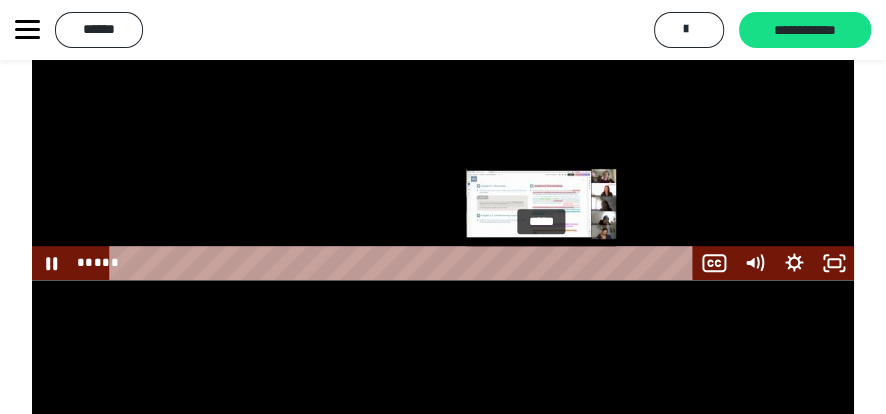 click on "*****" at bounding box center (405, 263) 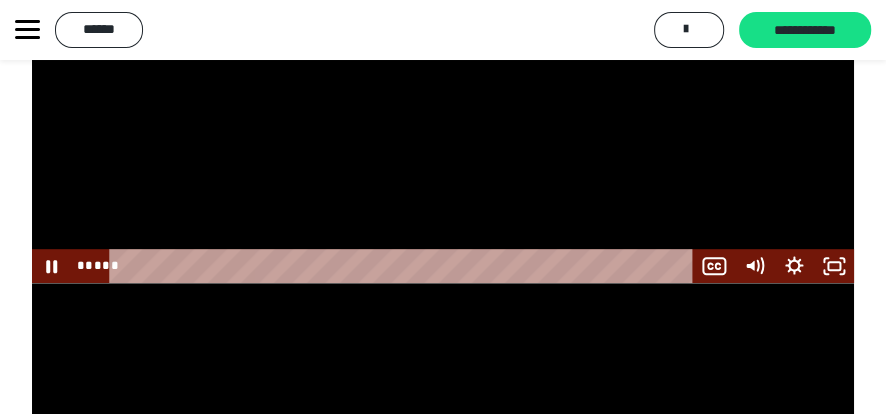 scroll, scrollTop: 485, scrollLeft: 0, axis: vertical 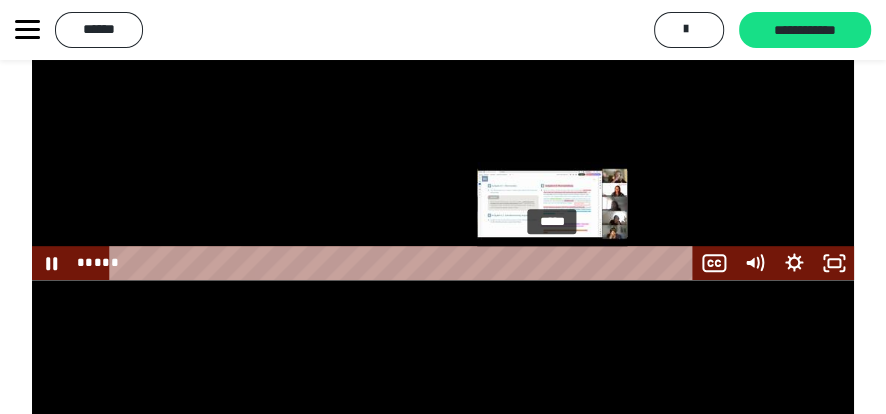 click on "*****" at bounding box center (405, 263) 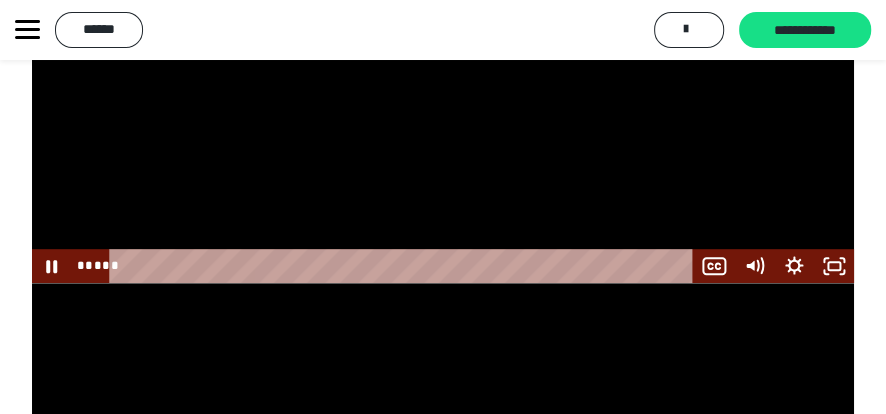 scroll, scrollTop: 485, scrollLeft: 0, axis: vertical 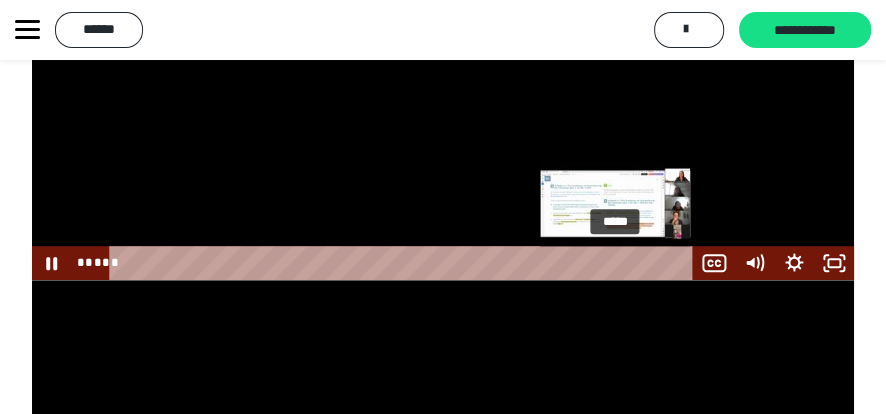 click on "*****" at bounding box center [405, 263] 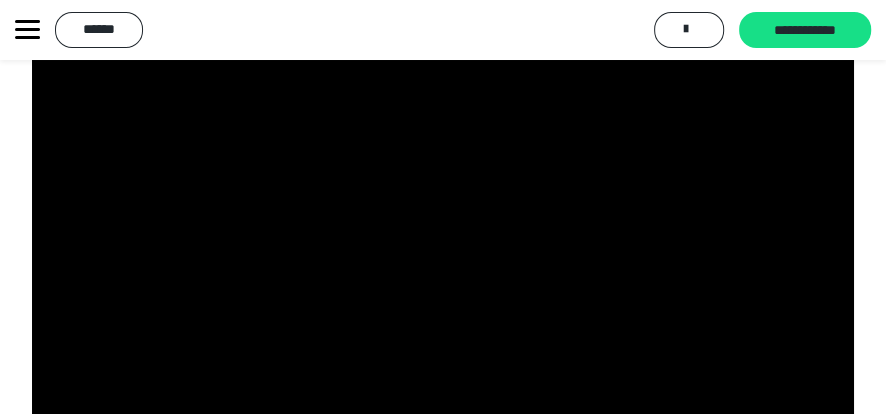 scroll, scrollTop: 485, scrollLeft: 0, axis: vertical 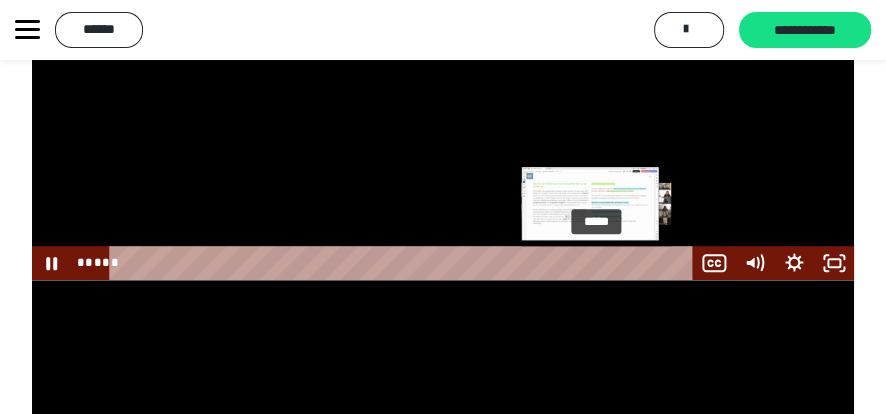 click on "*****" at bounding box center (405, 263) 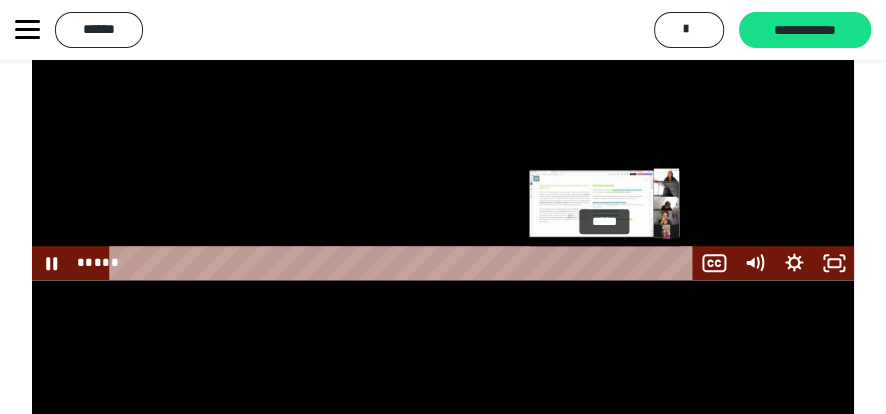 click on "*****" at bounding box center (405, 263) 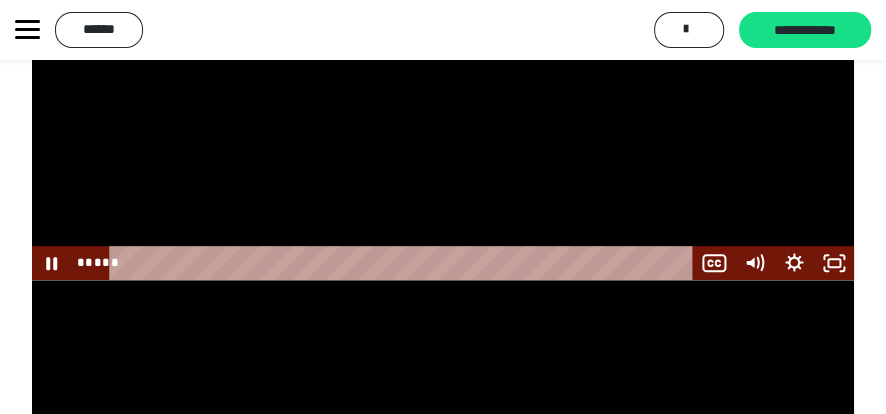 scroll, scrollTop: 307, scrollLeft: 0, axis: vertical 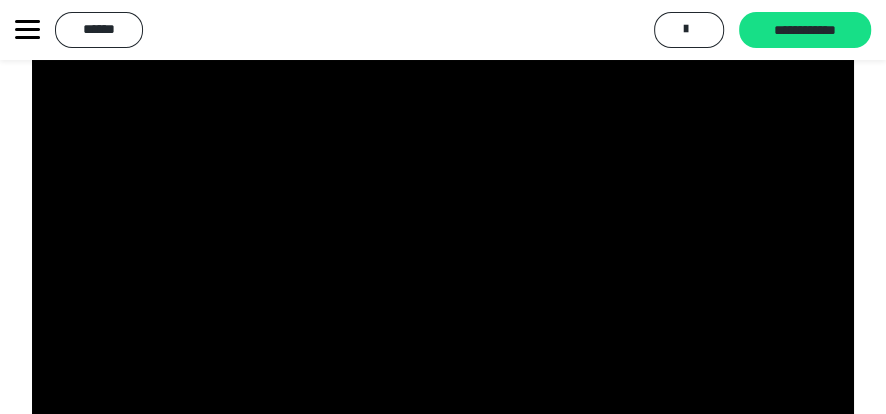 click at bounding box center (443, 226) 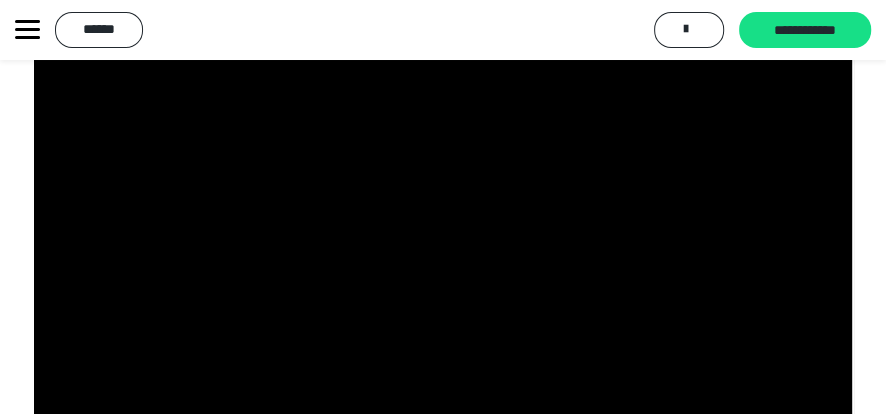 click at bounding box center (443, 226) 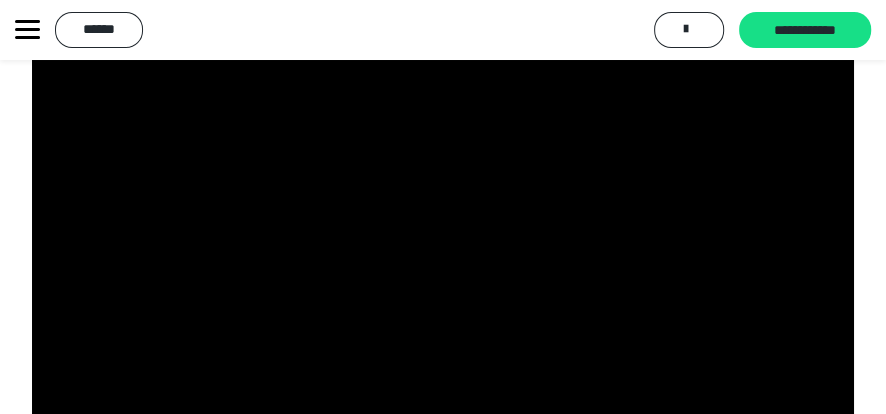 click at bounding box center (443, 226) 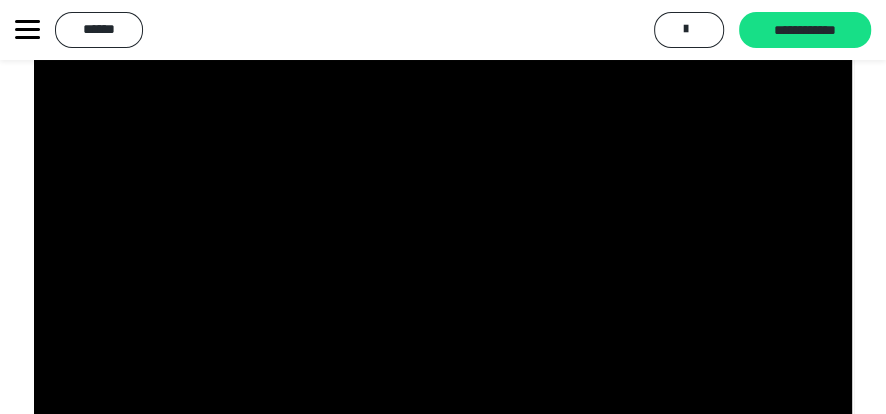 click at bounding box center (443, 226) 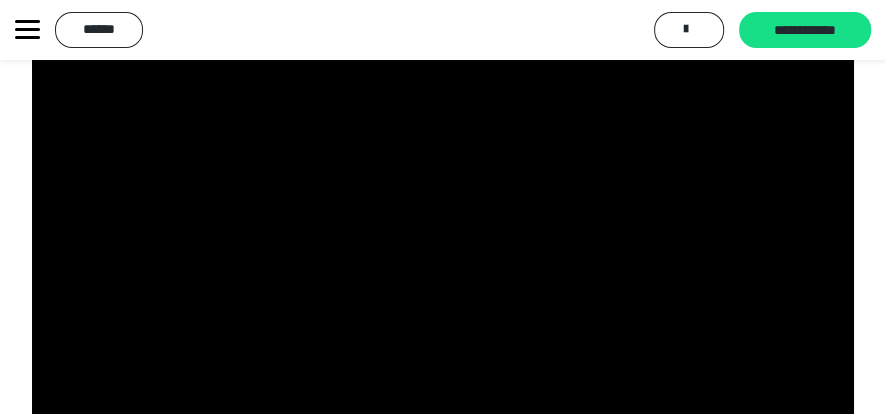 click at bounding box center (443, 226) 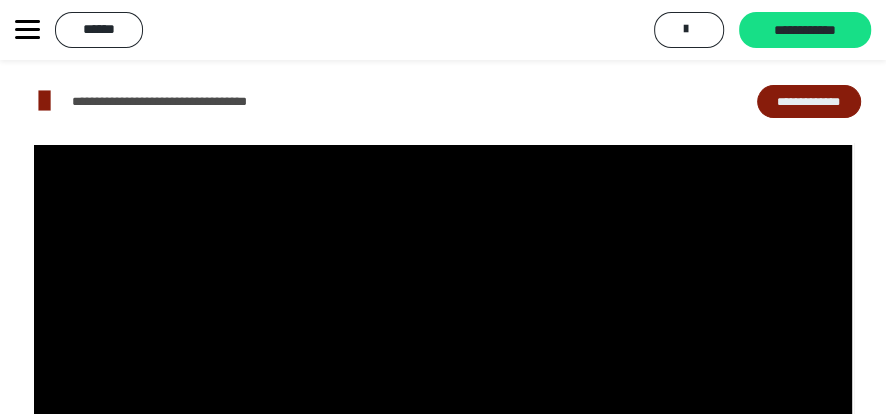 scroll, scrollTop: 307, scrollLeft: 0, axis: vertical 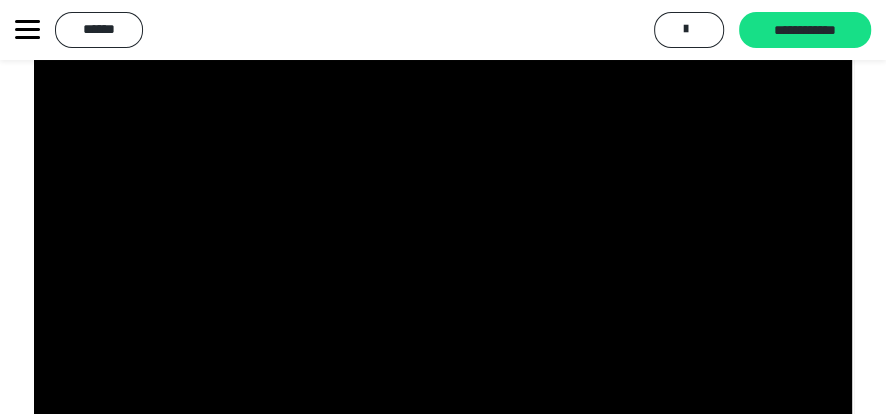 click at bounding box center [443, 226] 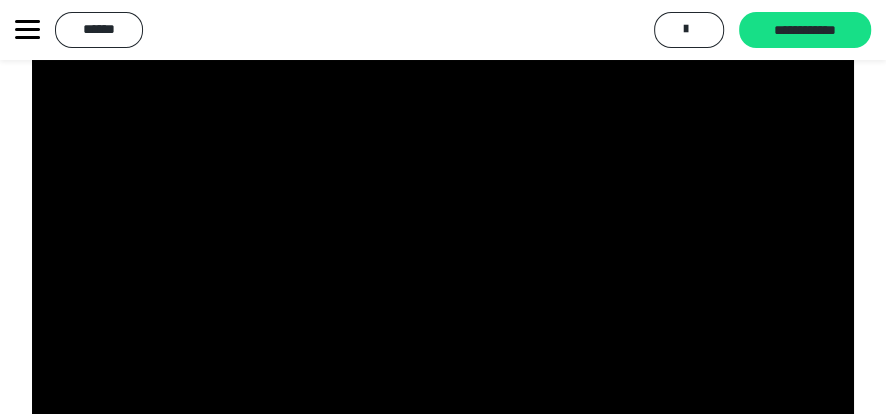 click at bounding box center [443, 226] 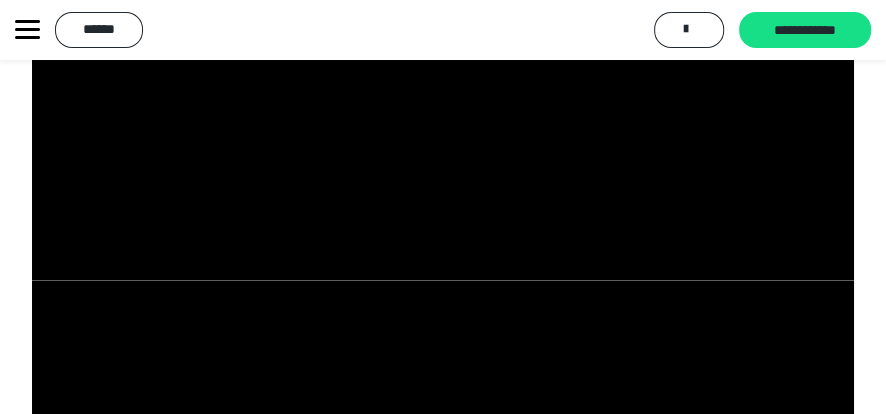 scroll, scrollTop: 307, scrollLeft: 0, axis: vertical 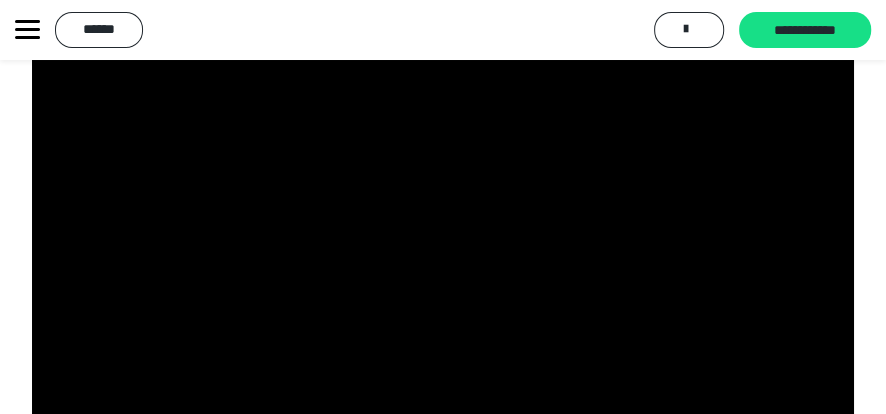 click at bounding box center (443, 226) 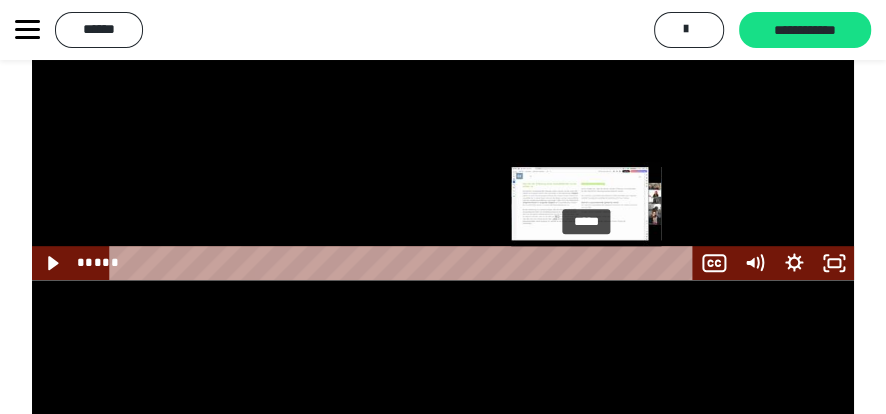 click on "*****" at bounding box center [405, 263] 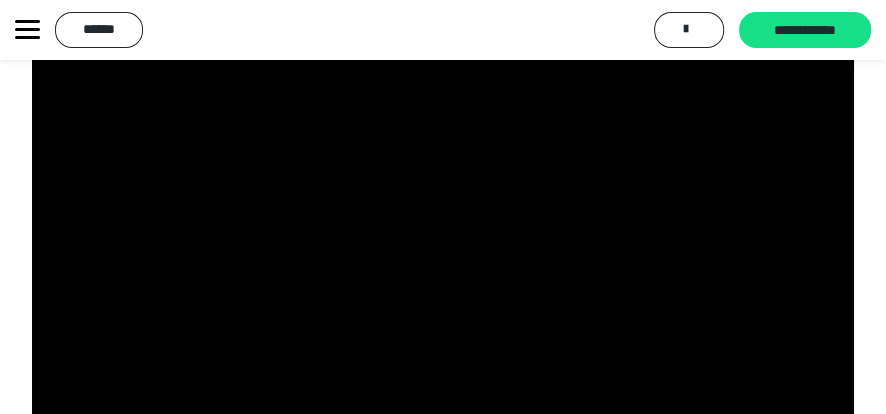 scroll, scrollTop: 485, scrollLeft: 0, axis: vertical 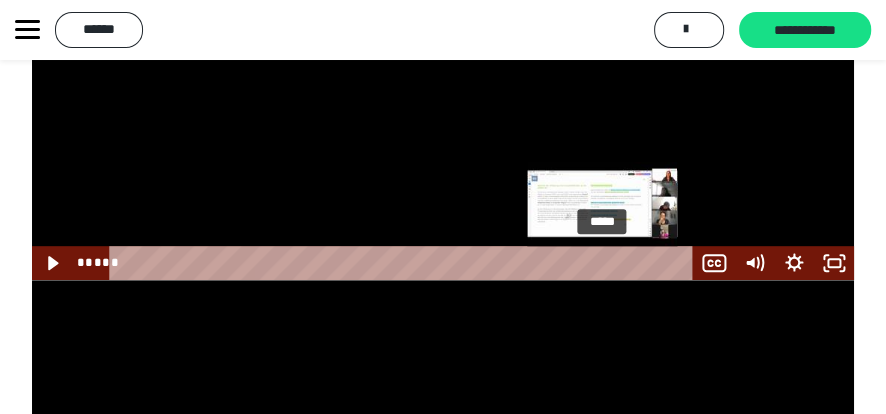 click on "*****" at bounding box center [405, 263] 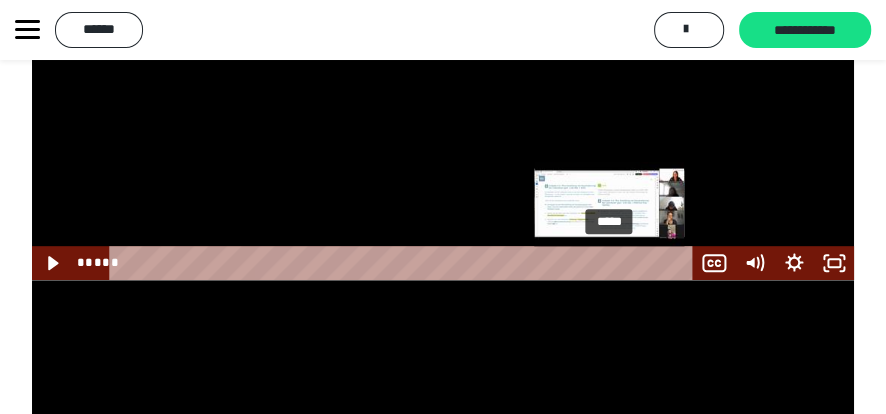 click on "*****" at bounding box center (405, 263) 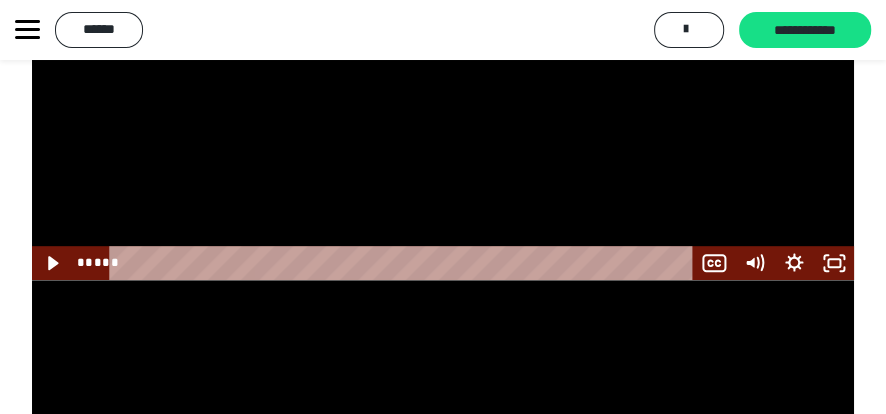 click at bounding box center (443, 48) 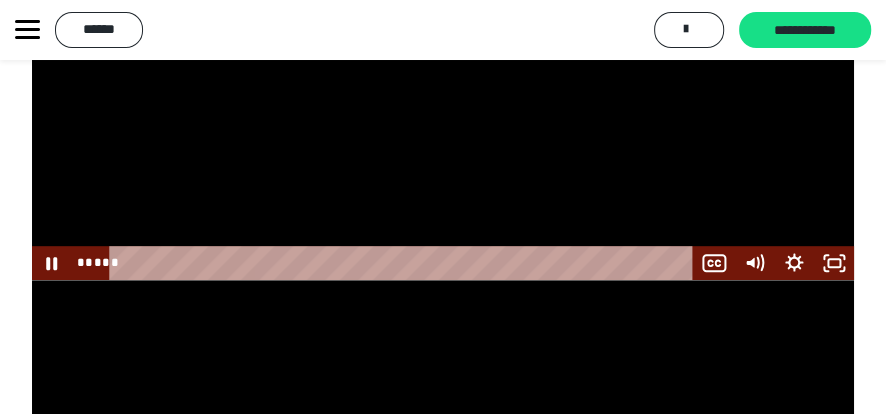 scroll, scrollTop: 307, scrollLeft: 0, axis: vertical 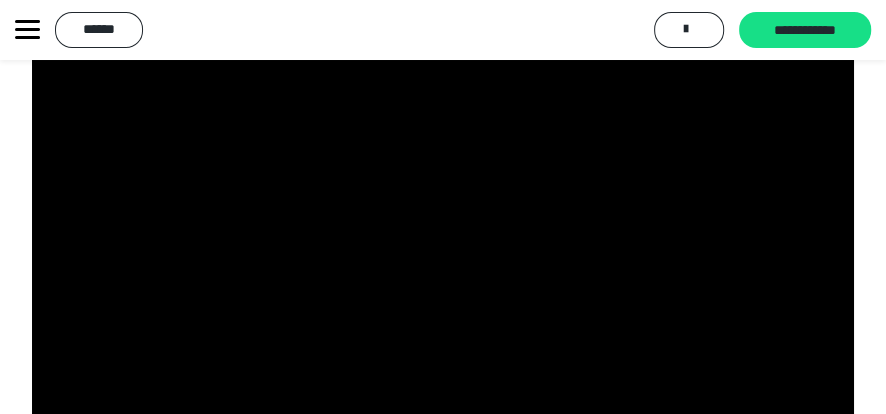click at bounding box center [443, 226] 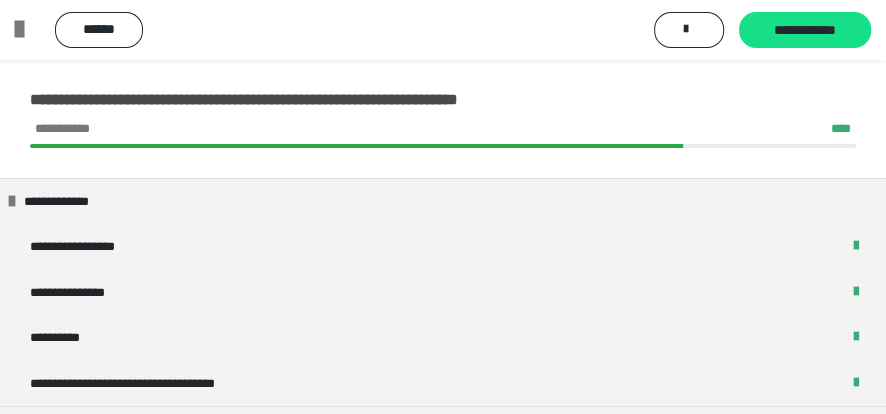 scroll, scrollTop: 485, scrollLeft: 0, axis: vertical 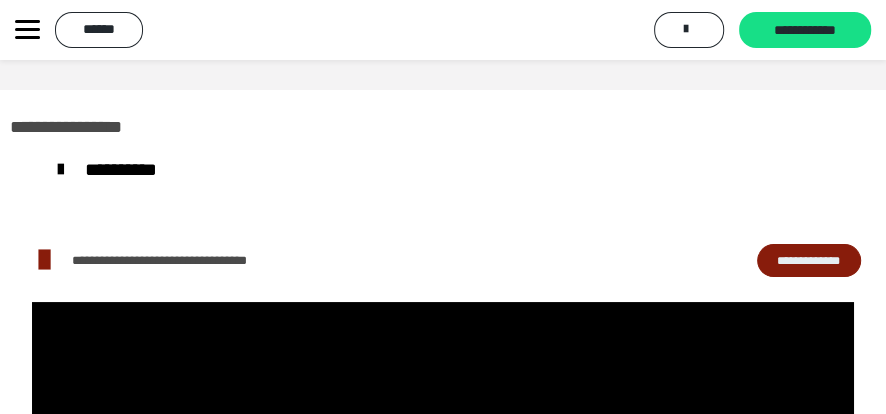 click 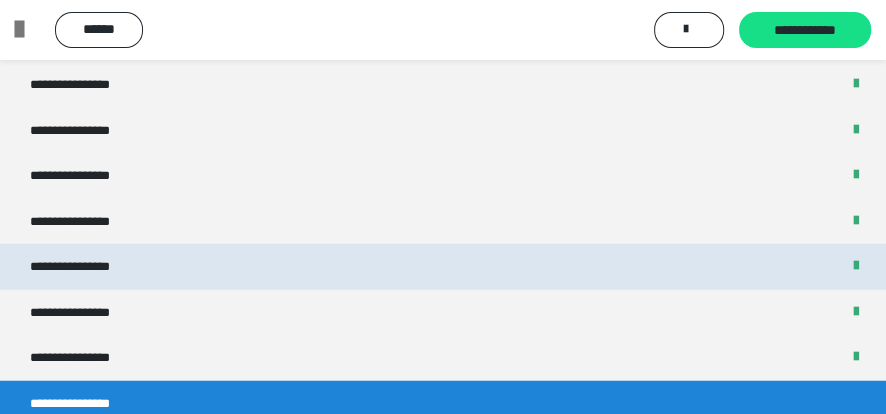 scroll, scrollTop: 2644, scrollLeft: 0, axis: vertical 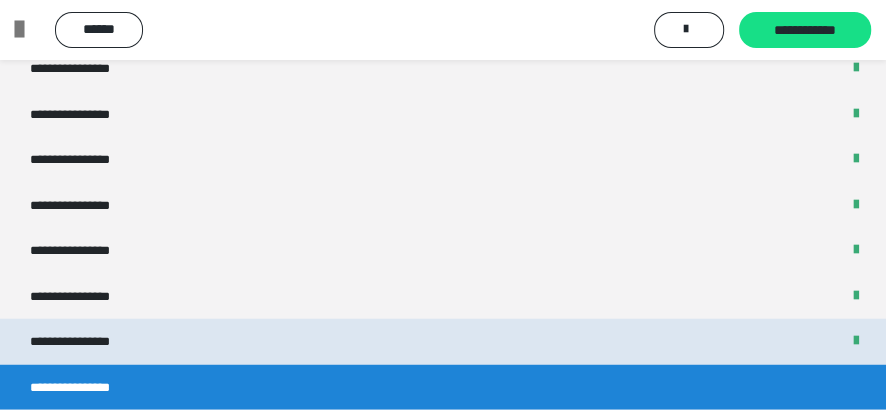 click on "**********" at bounding box center [443, 341] 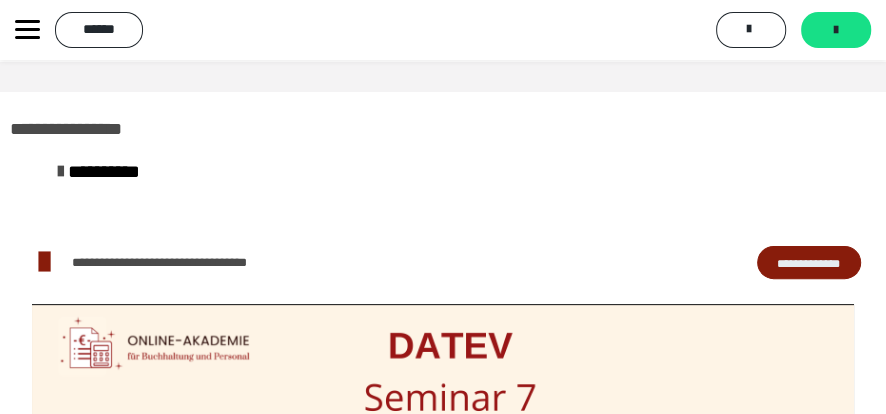 scroll, scrollTop: 0, scrollLeft: 0, axis: both 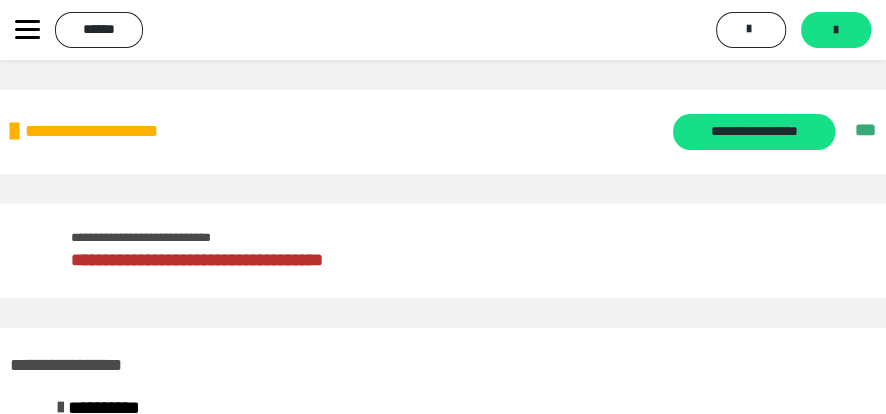 click 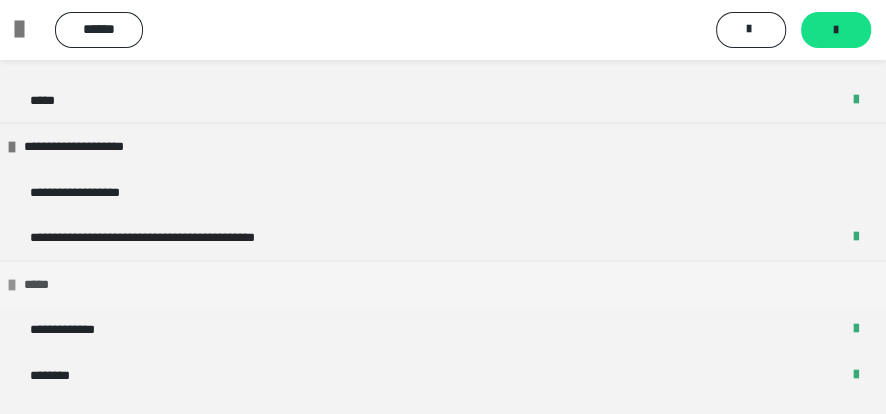 scroll, scrollTop: 2288, scrollLeft: 0, axis: vertical 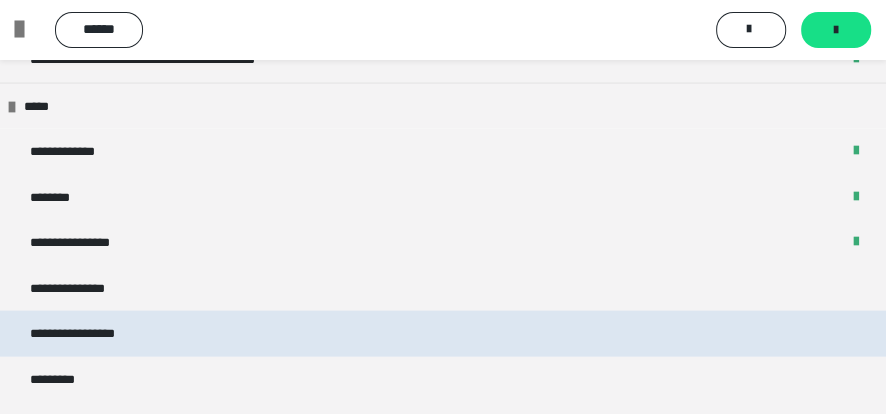click on "**********" at bounding box center (93, 333) 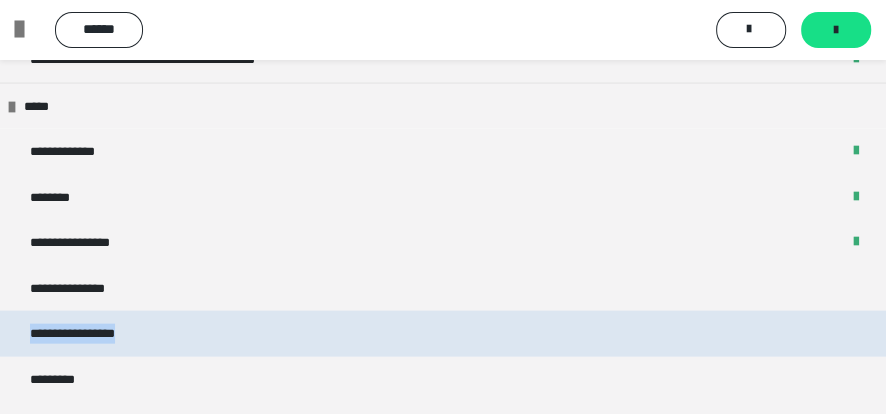 click on "**********" at bounding box center [443, 533] 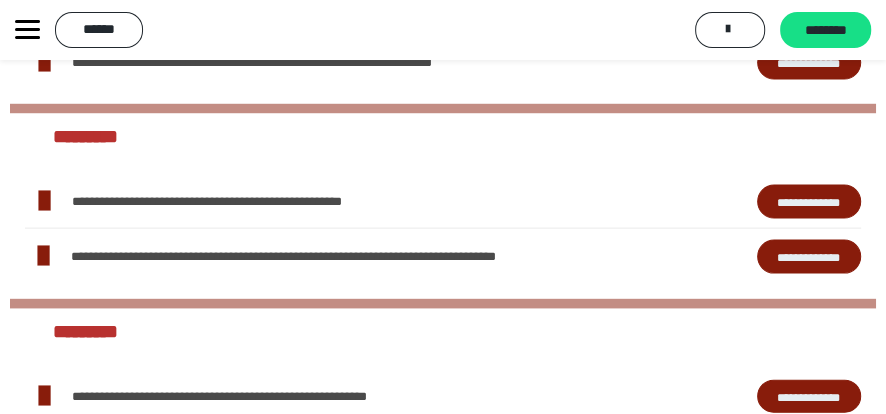 scroll, scrollTop: 2402, scrollLeft: 0, axis: vertical 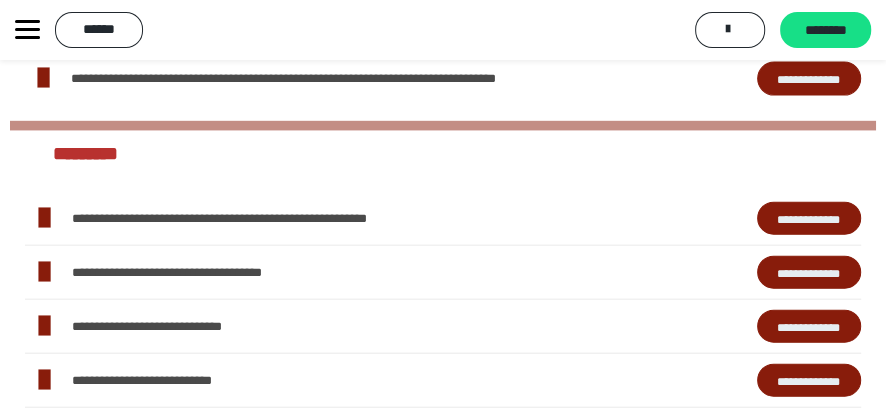click on "**********" at bounding box center (809, 219) 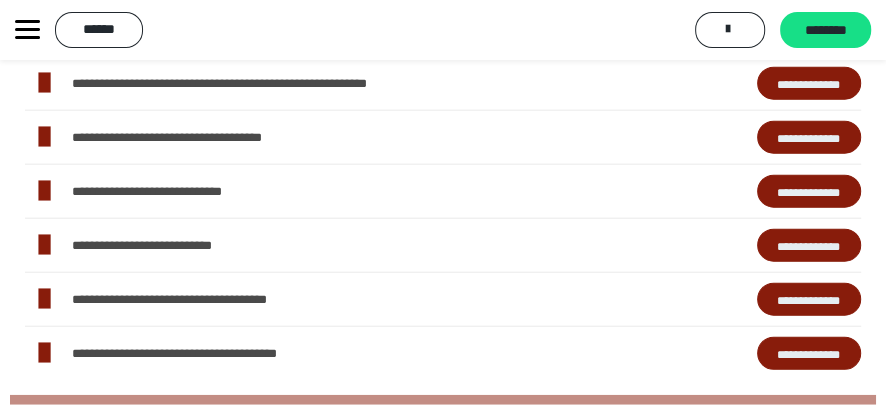 scroll, scrollTop: 2580, scrollLeft: 0, axis: vertical 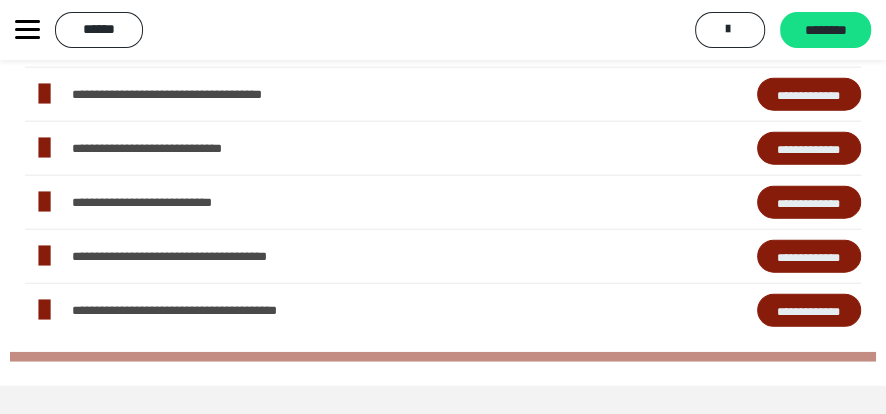 click on "**********" at bounding box center [809, 203] 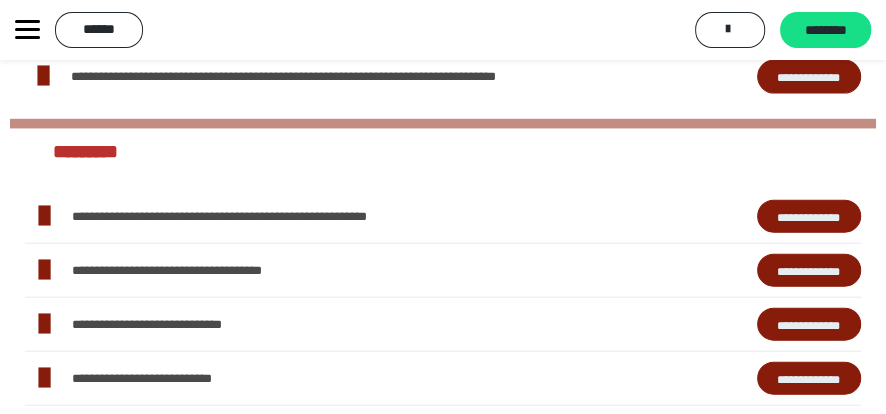 scroll, scrollTop: 2402, scrollLeft: 0, axis: vertical 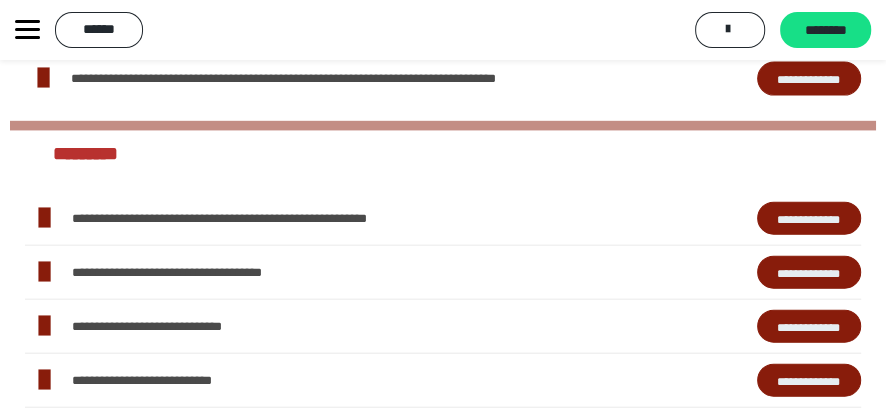click on "**********" at bounding box center (274, 218) 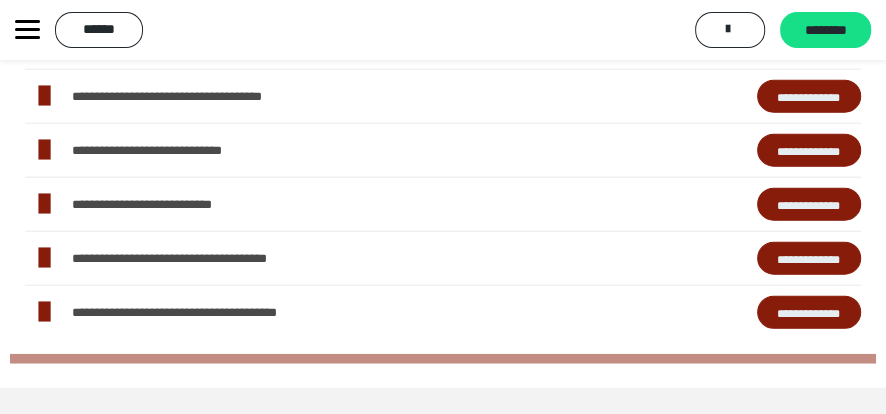 scroll, scrollTop: 2580, scrollLeft: 0, axis: vertical 